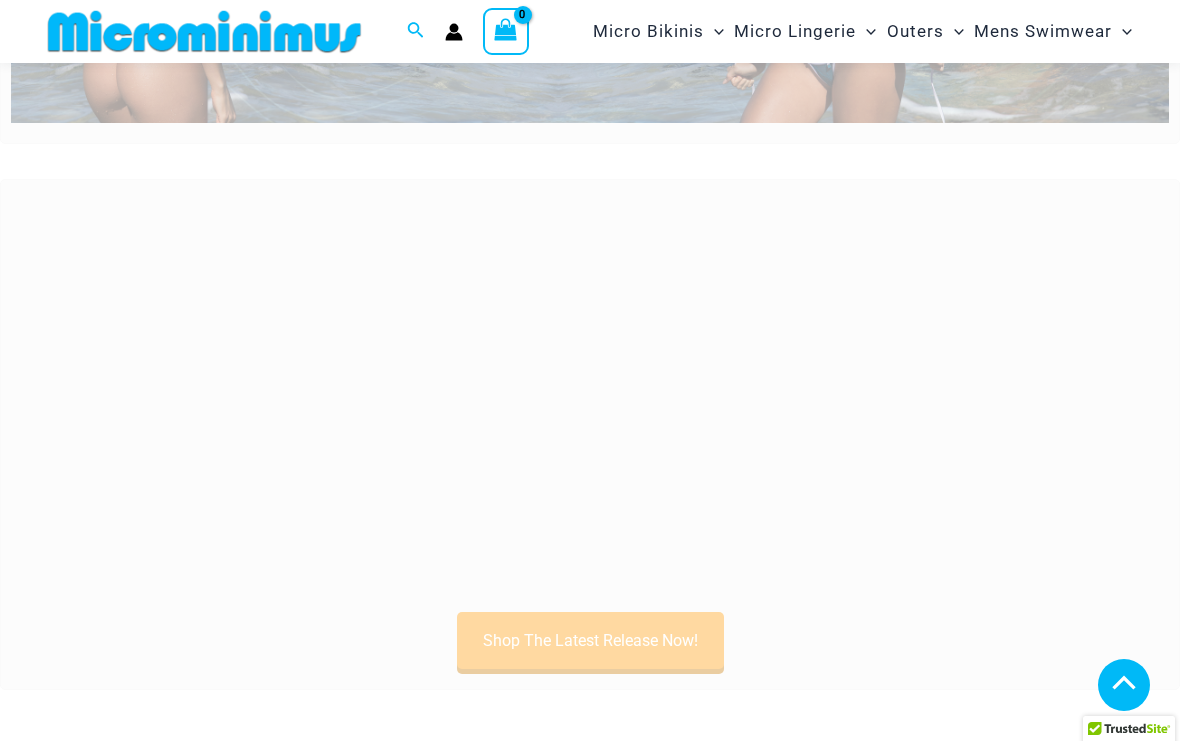 scroll, scrollTop: 385, scrollLeft: 0, axis: vertical 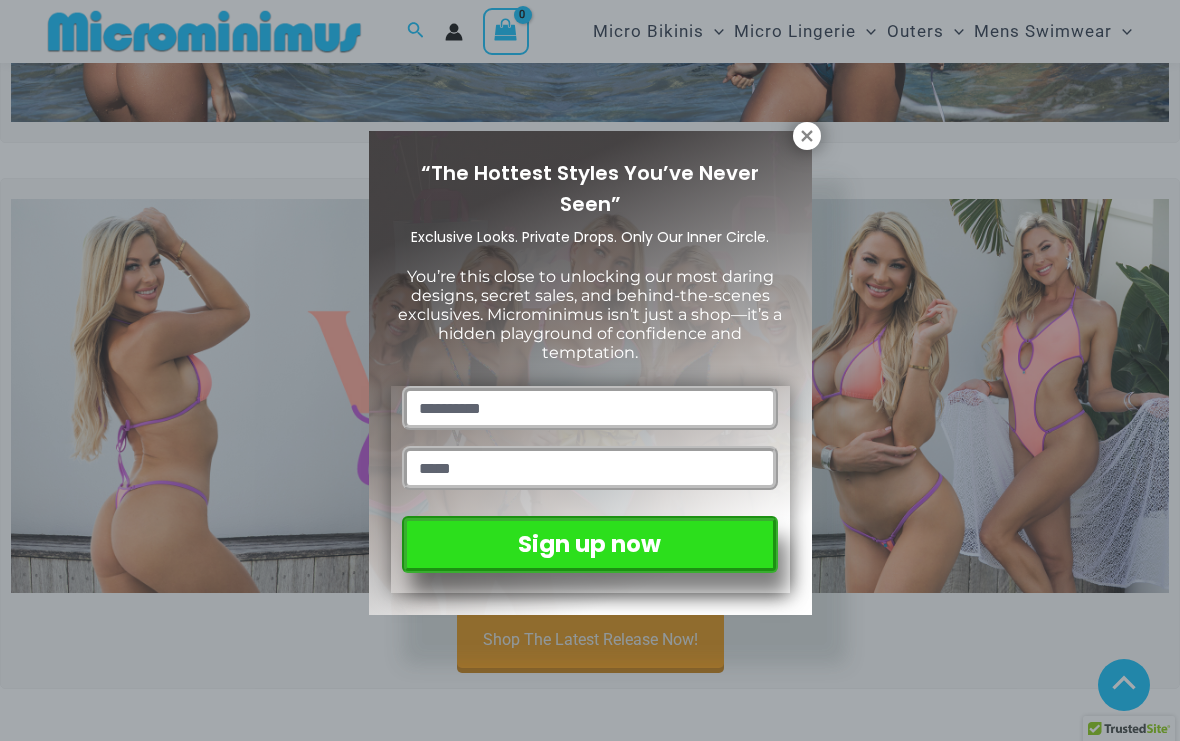click 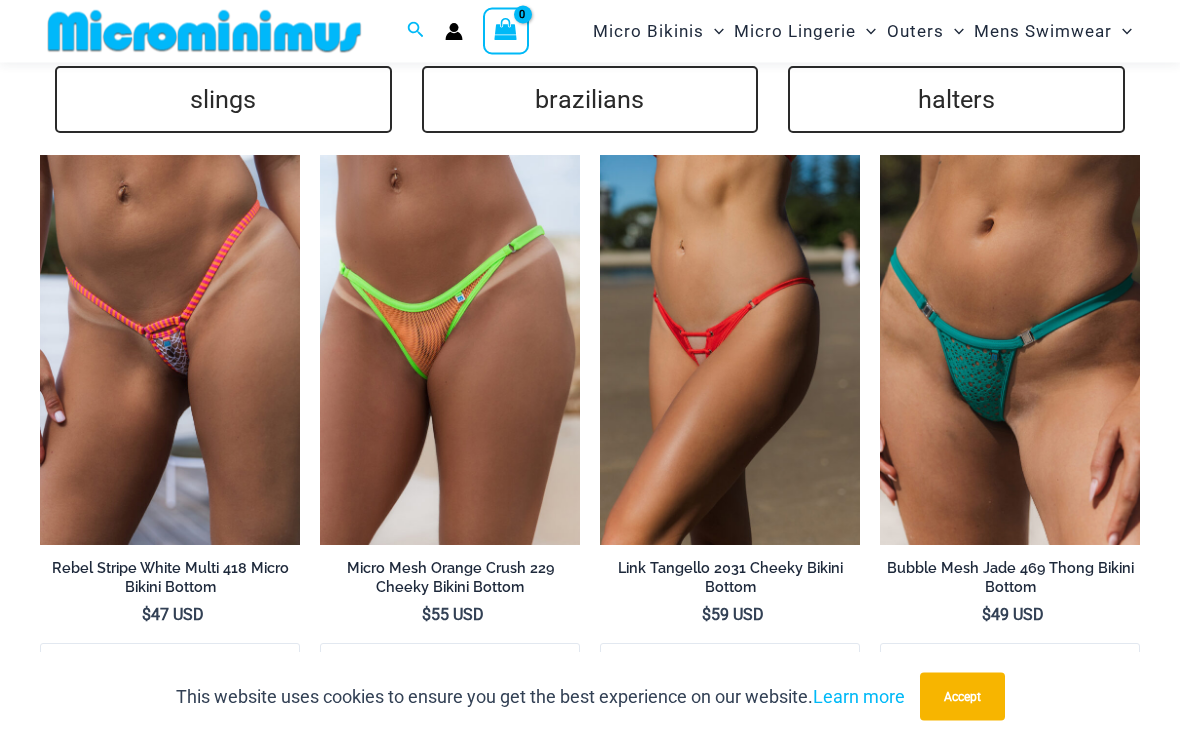 scroll, scrollTop: 4485, scrollLeft: 0, axis: vertical 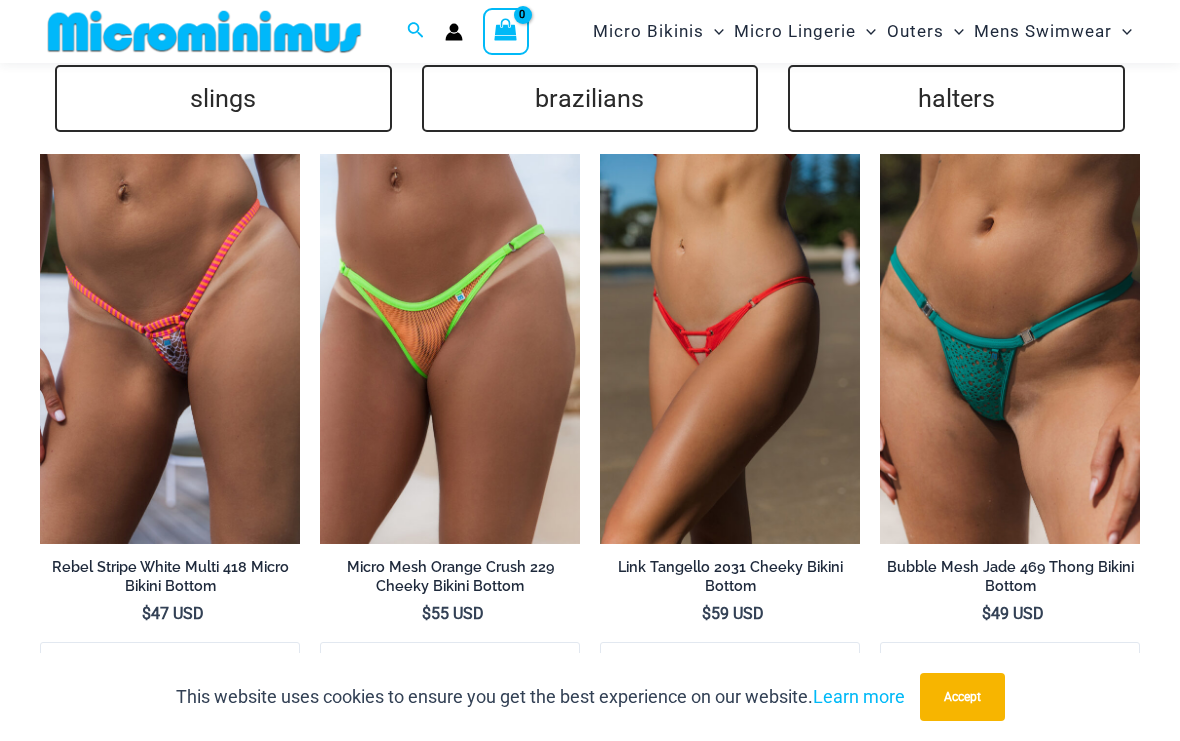 click at bounding box center (40, 154) 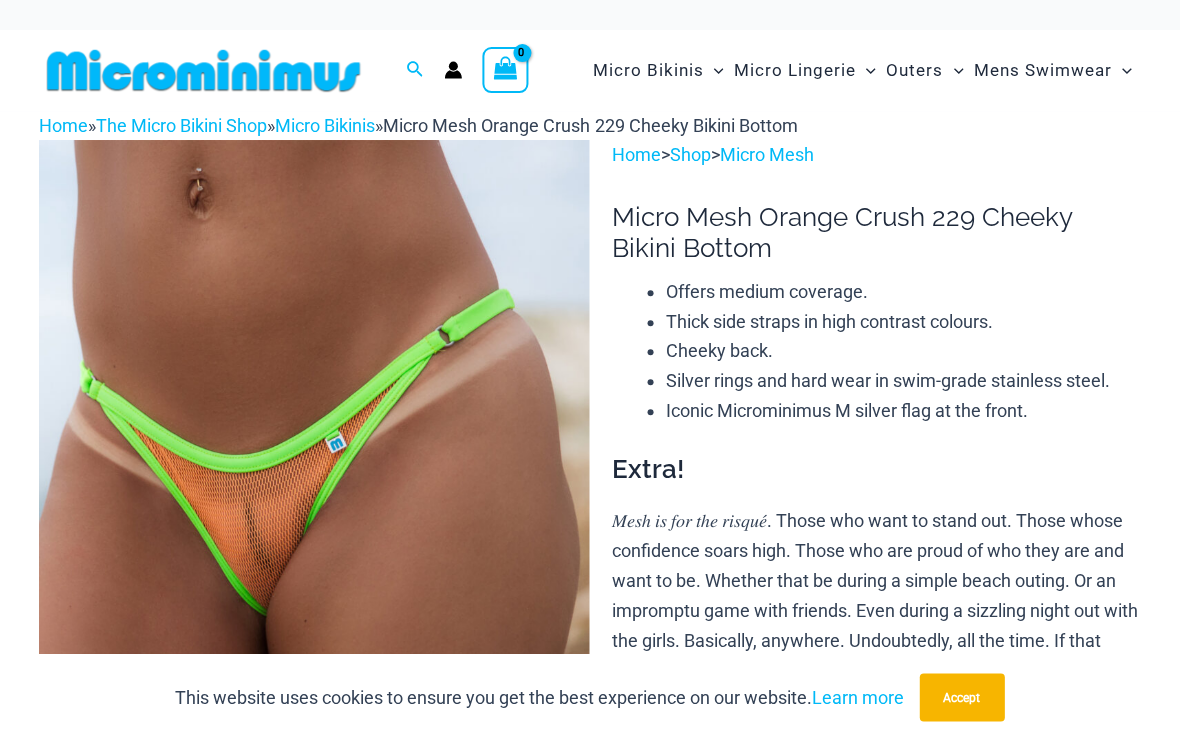 scroll, scrollTop: 0, scrollLeft: 0, axis: both 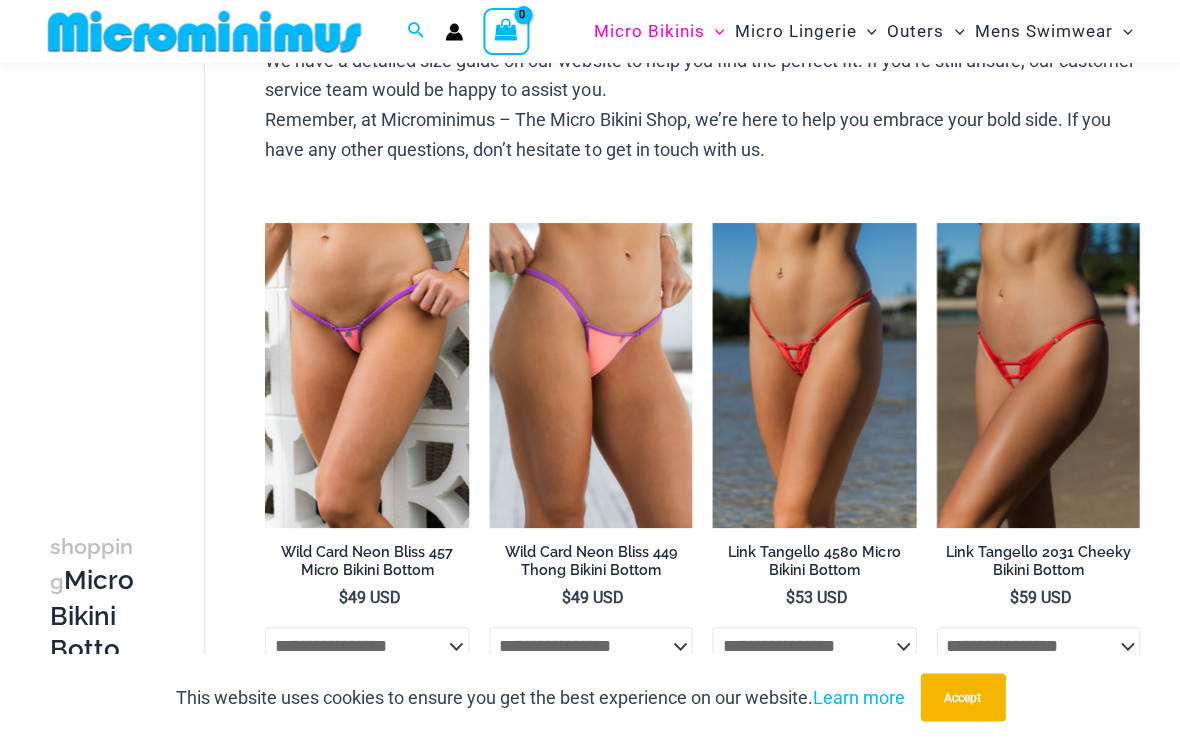 click at bounding box center [936, 223] 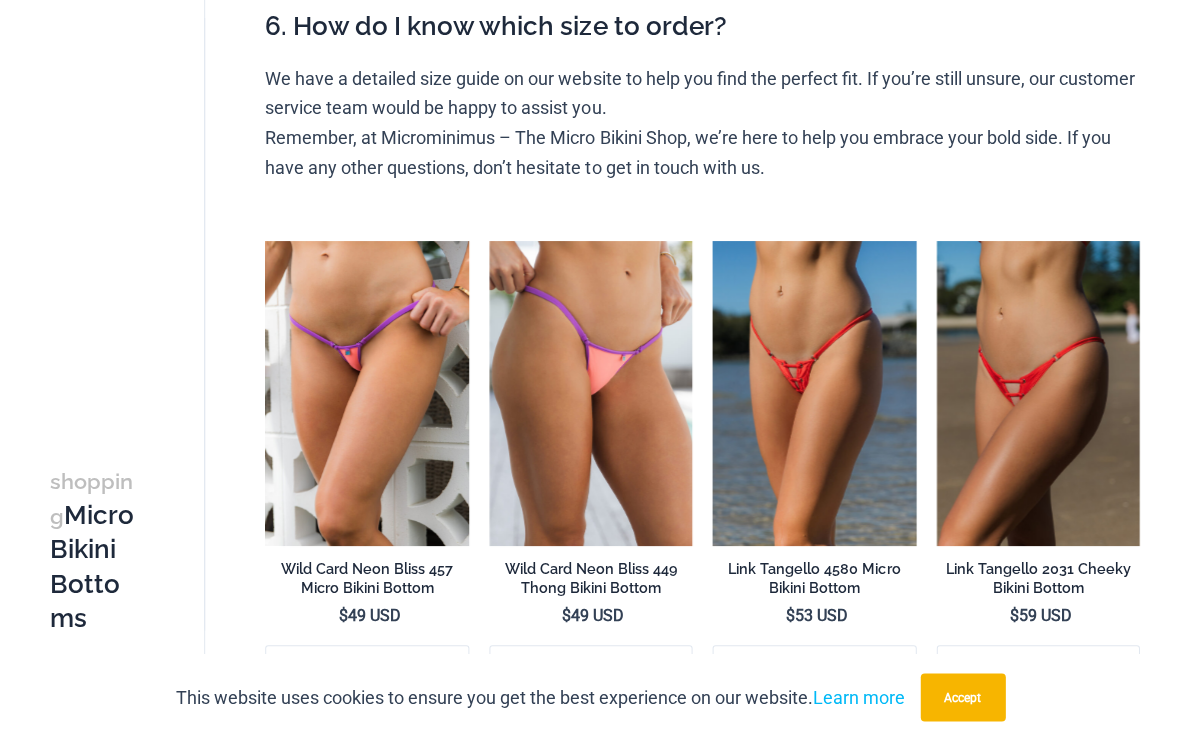scroll, scrollTop: 994, scrollLeft: 0, axis: vertical 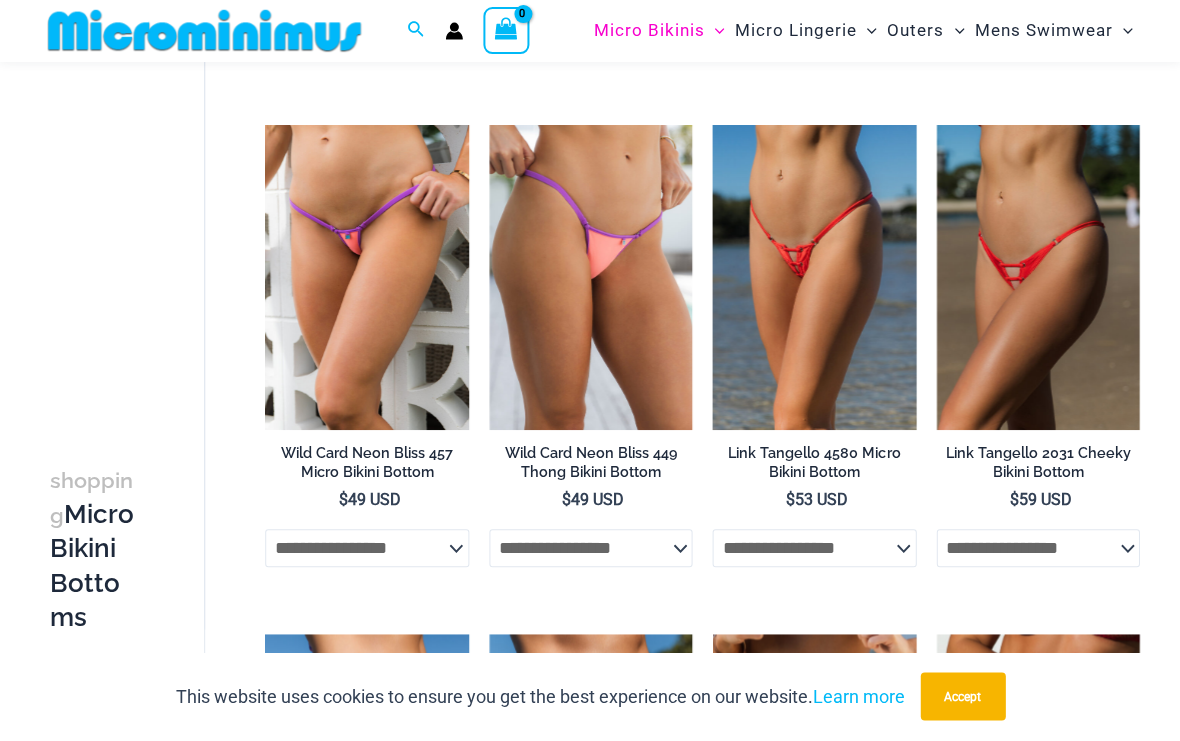 click at bounding box center [712, 126] 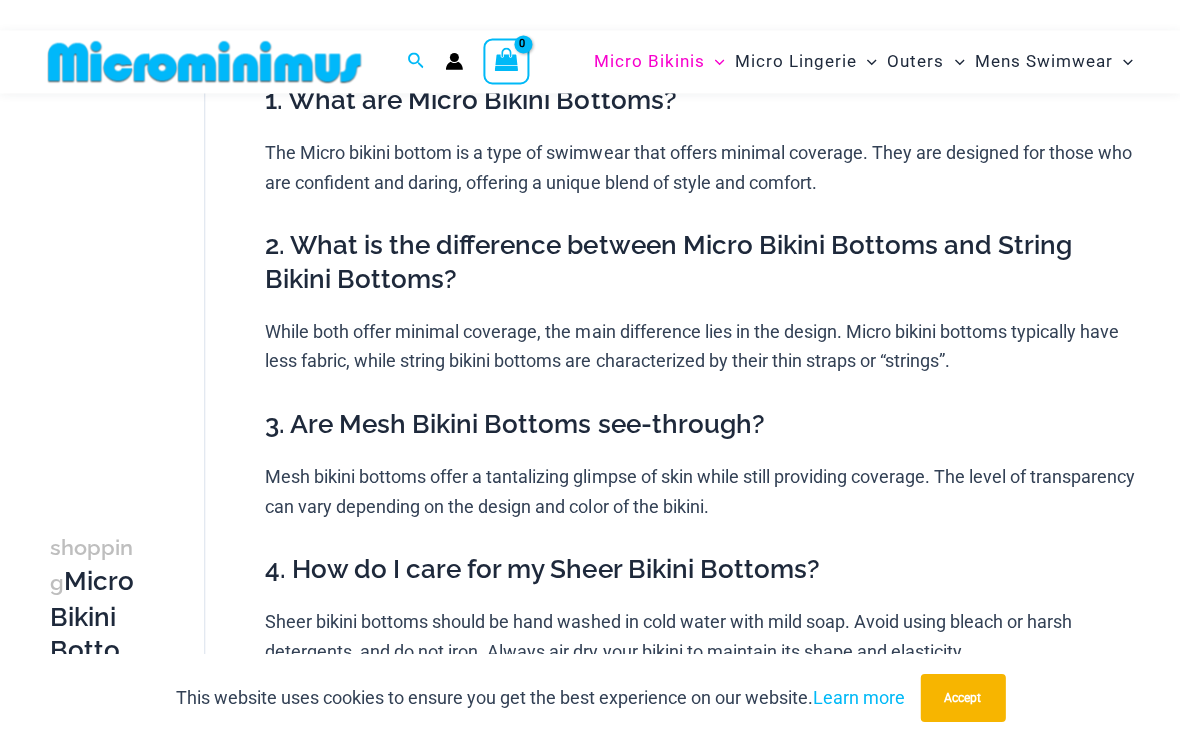 scroll, scrollTop: 0, scrollLeft: 0, axis: both 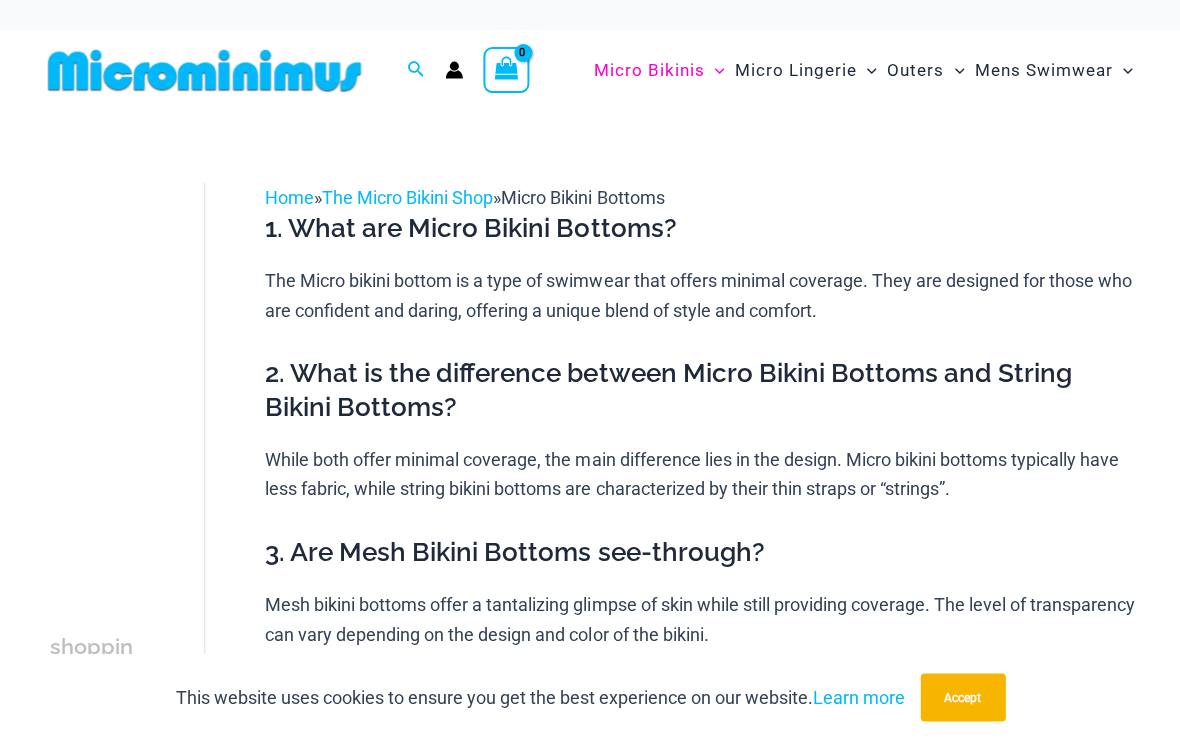 click on "Thongs" at bounding box center (-16956, 283) 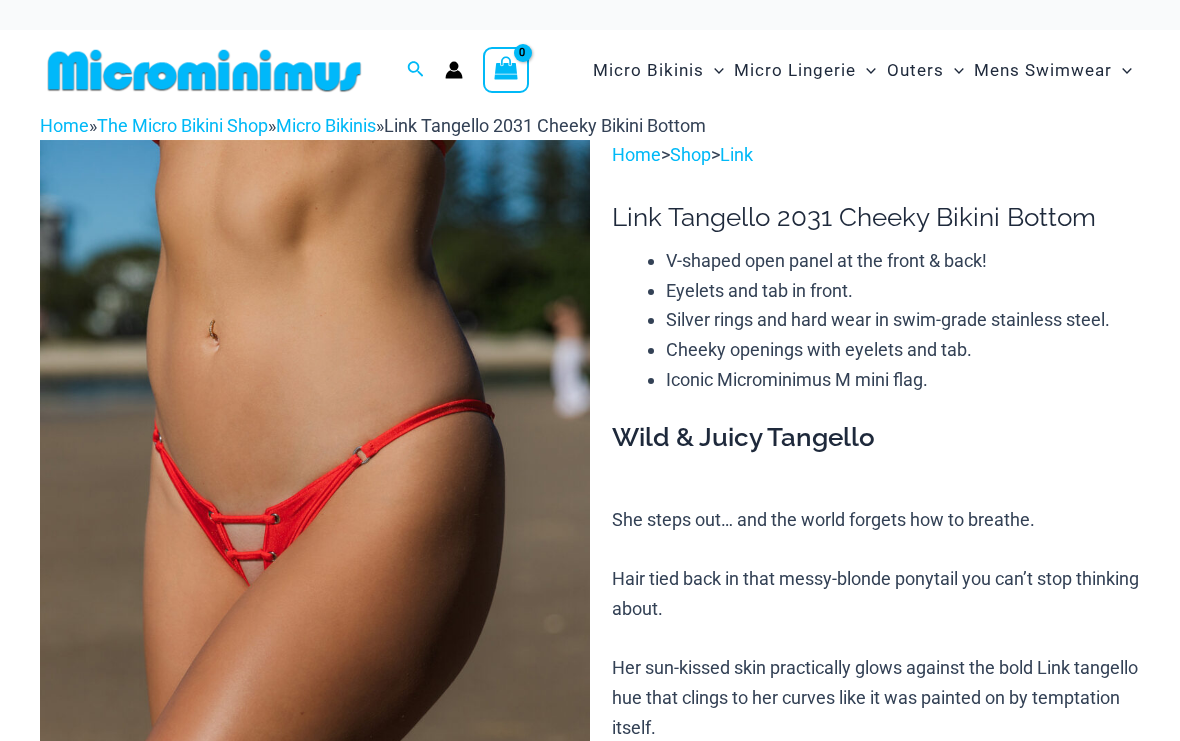 scroll, scrollTop: 0, scrollLeft: 0, axis: both 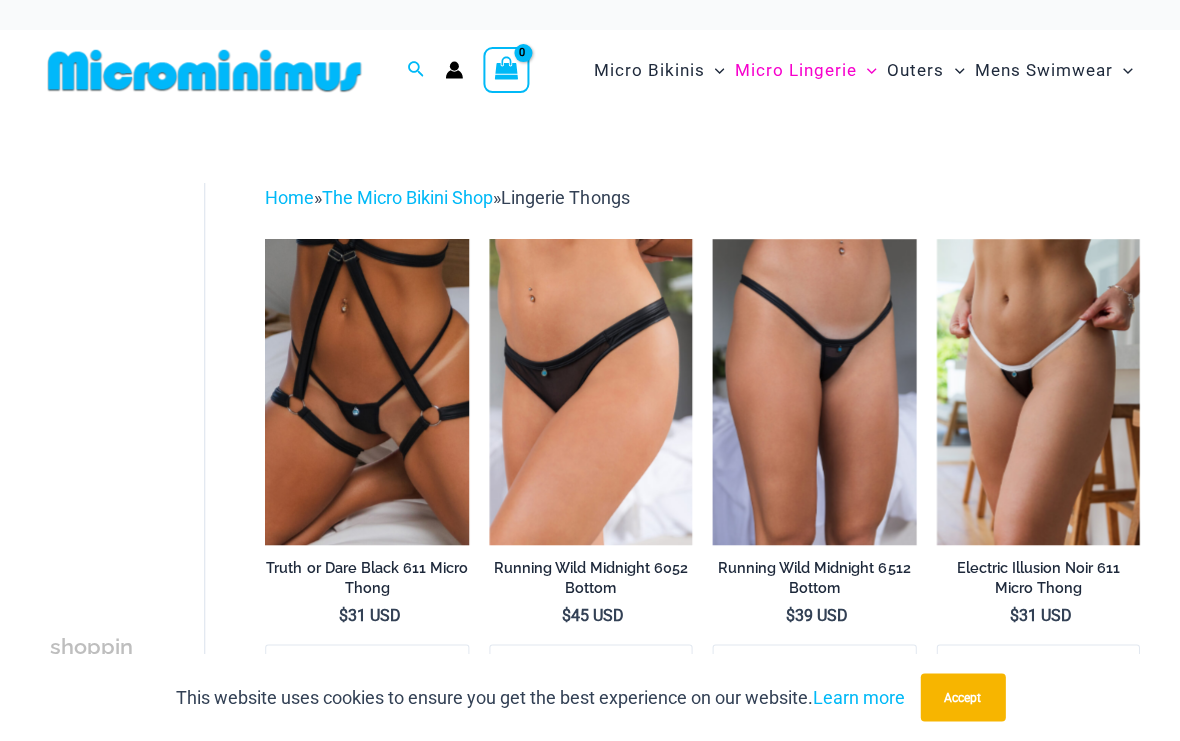click on "Sexy One Piece Monokinis" at bounding box center [-17265, 354] 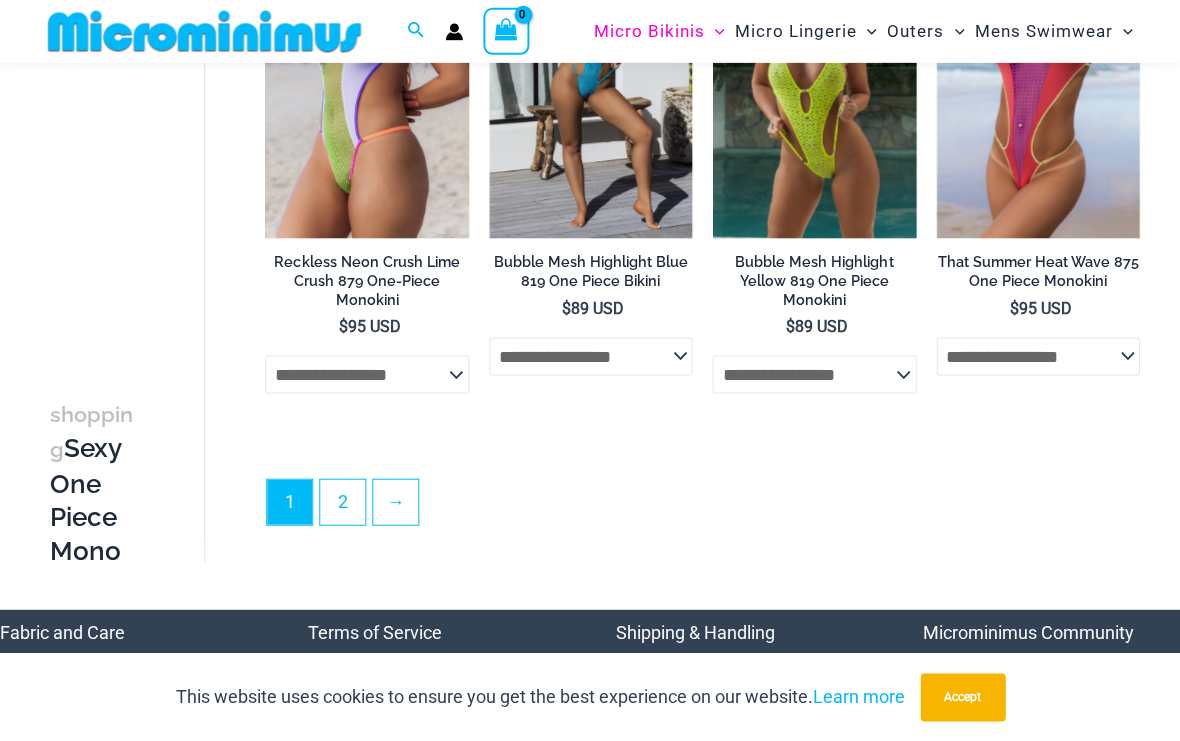 scroll, scrollTop: 3857, scrollLeft: 0, axis: vertical 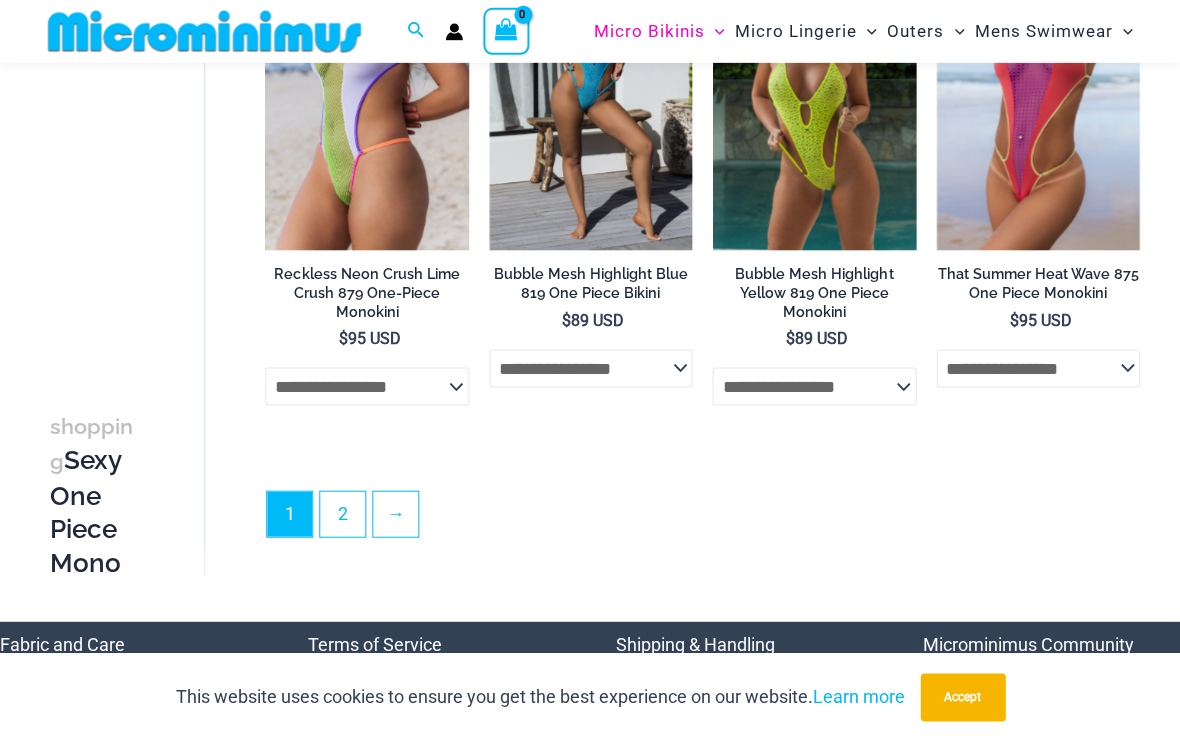 click on "2" at bounding box center (342, 513) 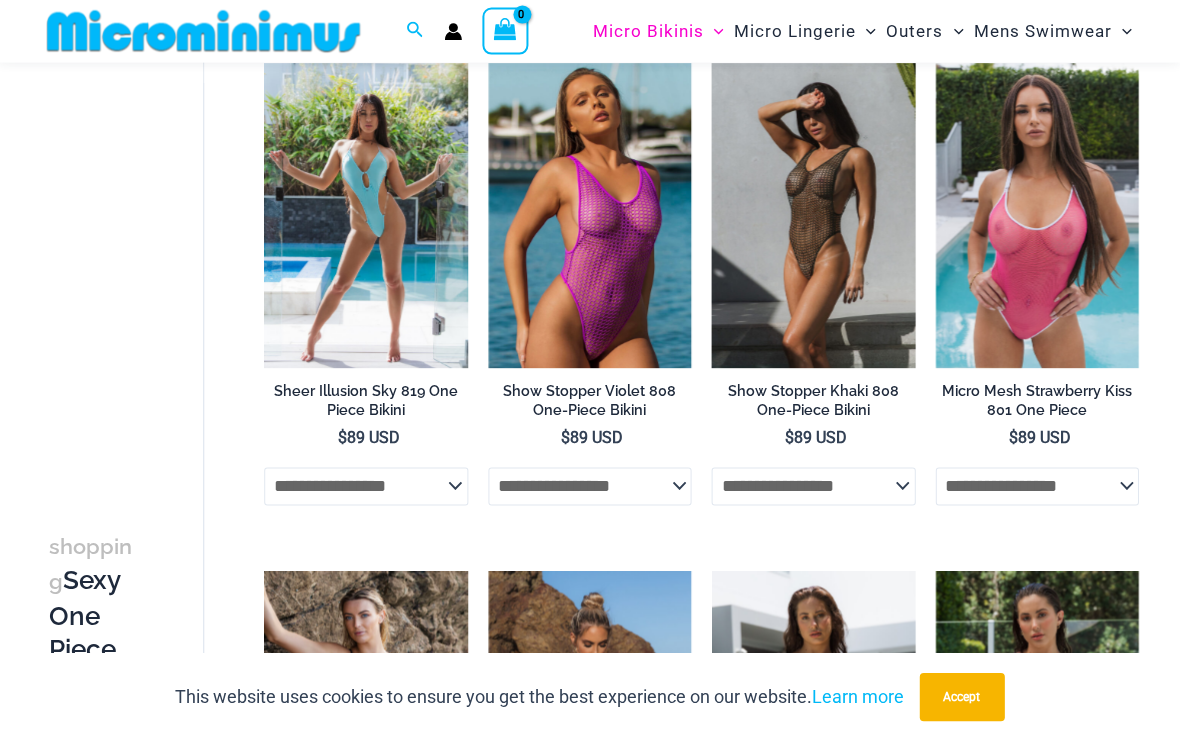 scroll, scrollTop: 1195, scrollLeft: 0, axis: vertical 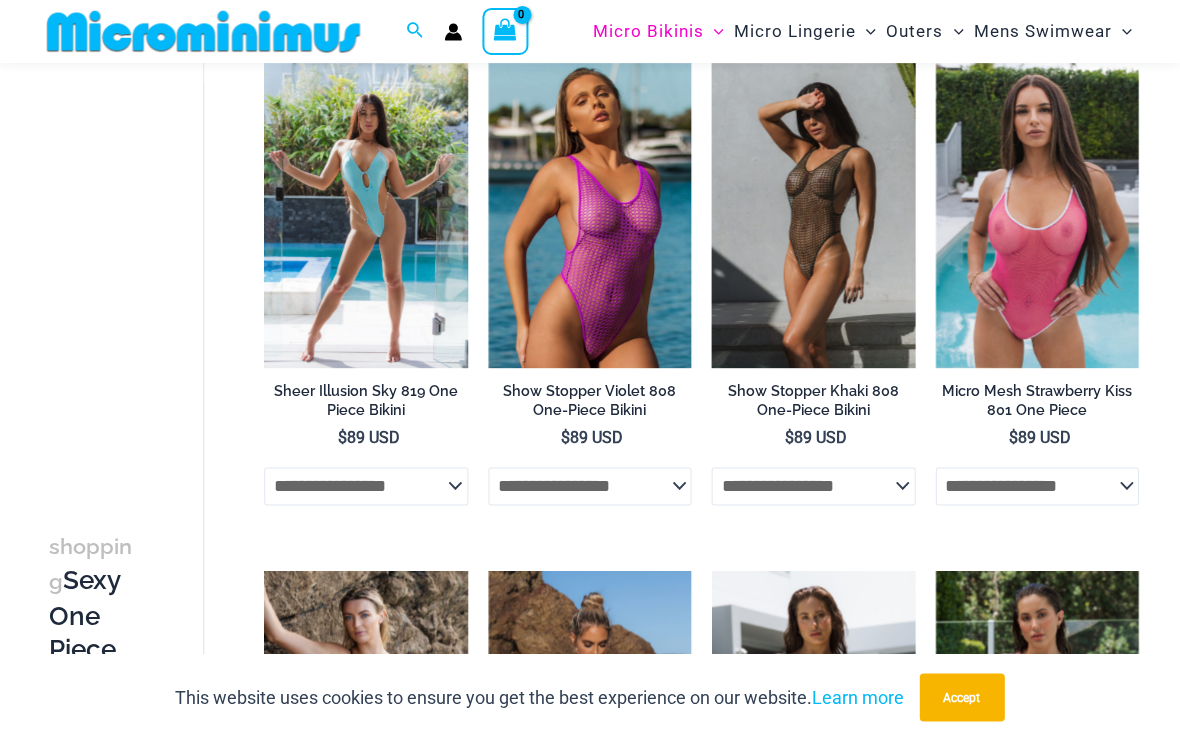 click at bounding box center [712, 63] 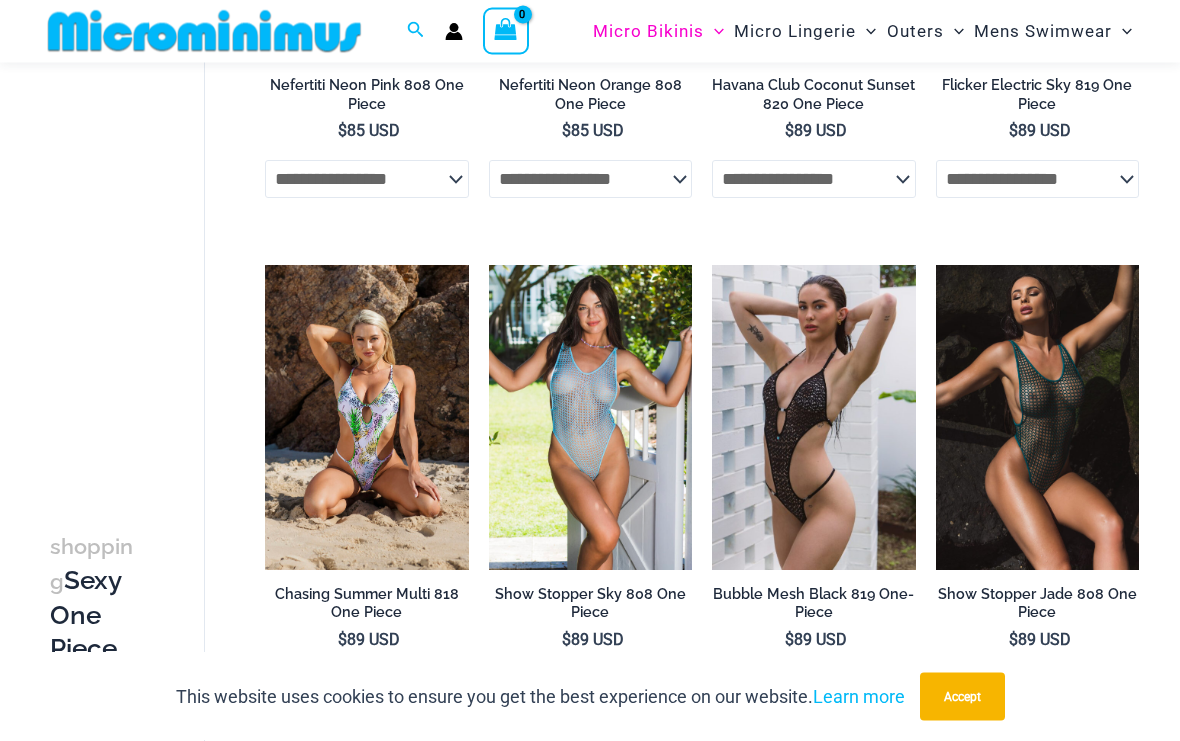 scroll, scrollTop: 2519, scrollLeft: 0, axis: vertical 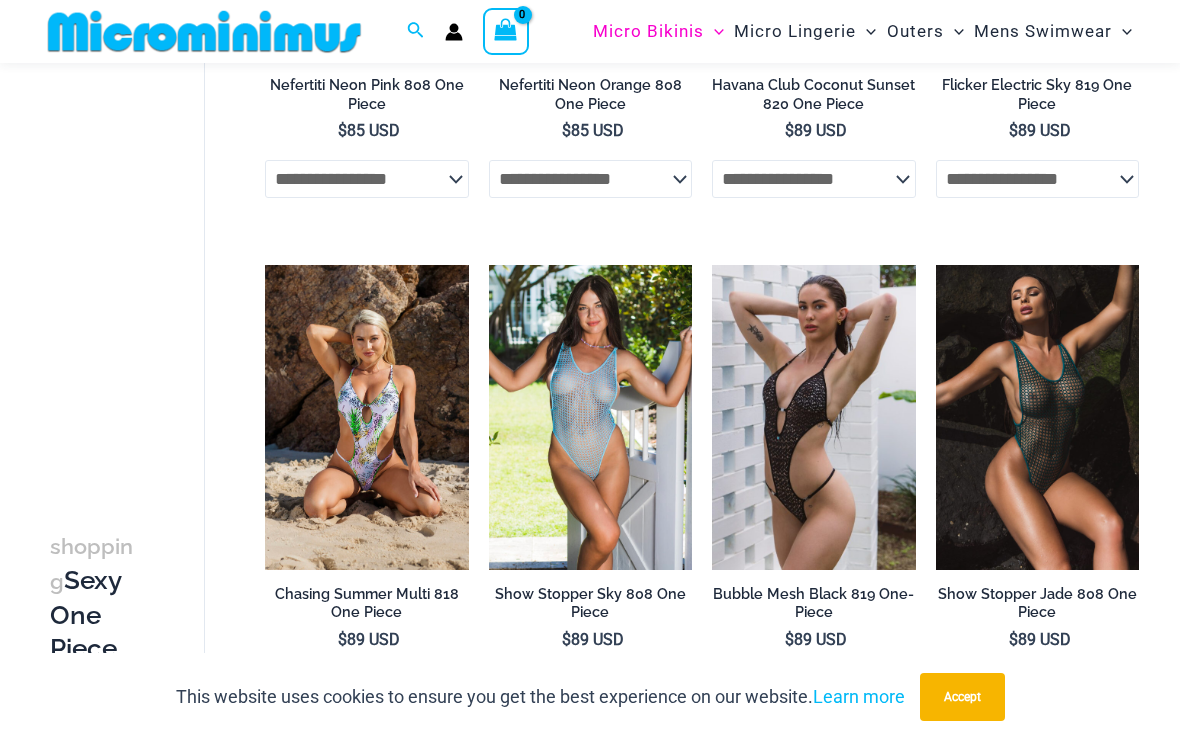 click at bounding box center [489, 265] 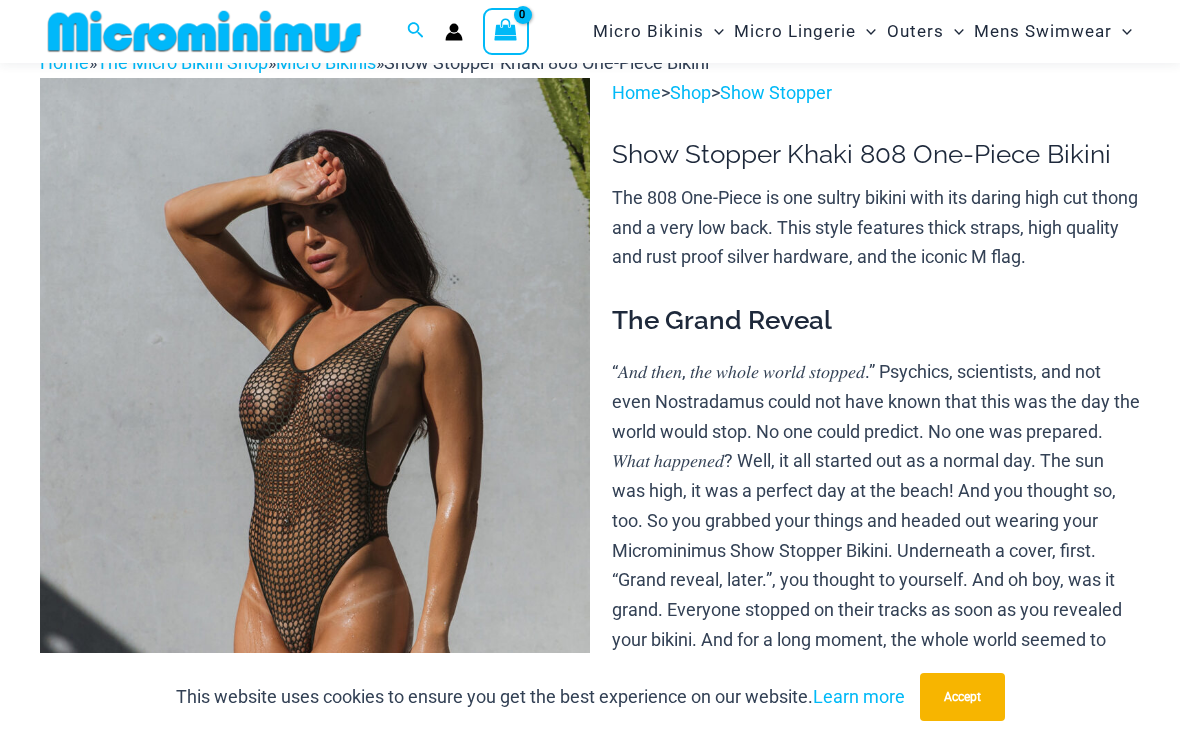 scroll, scrollTop: 0, scrollLeft: 0, axis: both 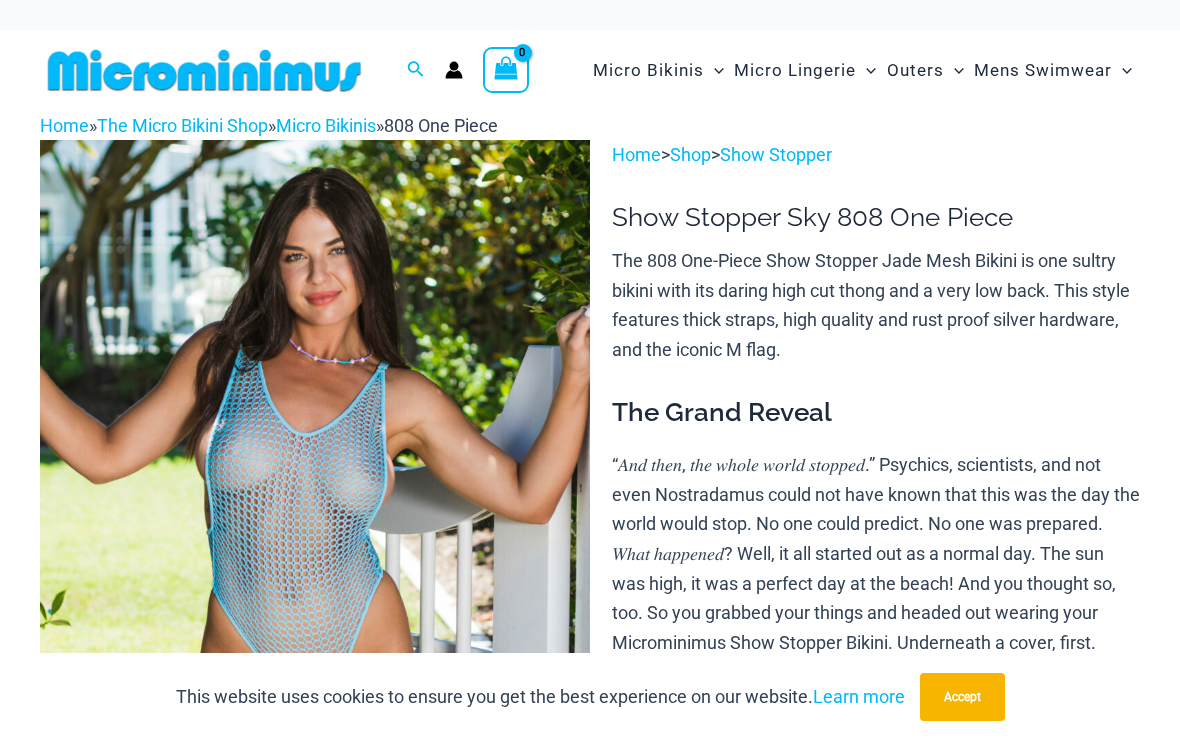 click at bounding box center (416, 70) 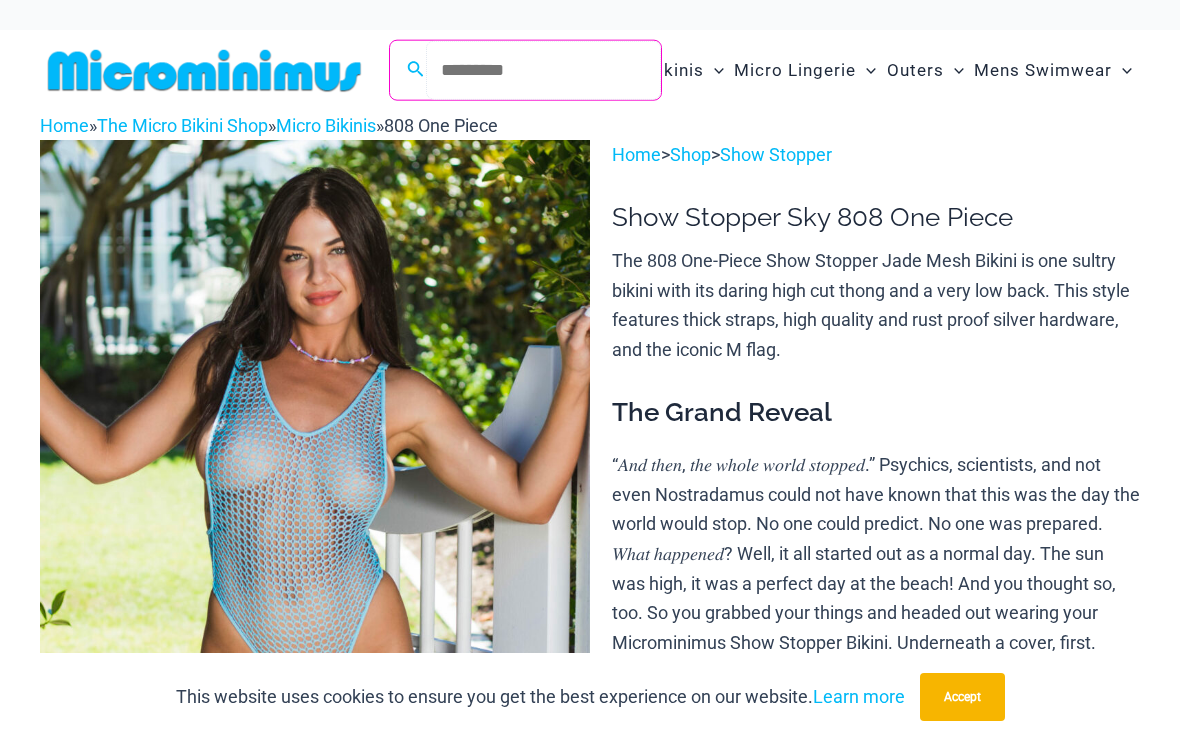 click on "Search for:
Search" at bounding box center (543, 70) 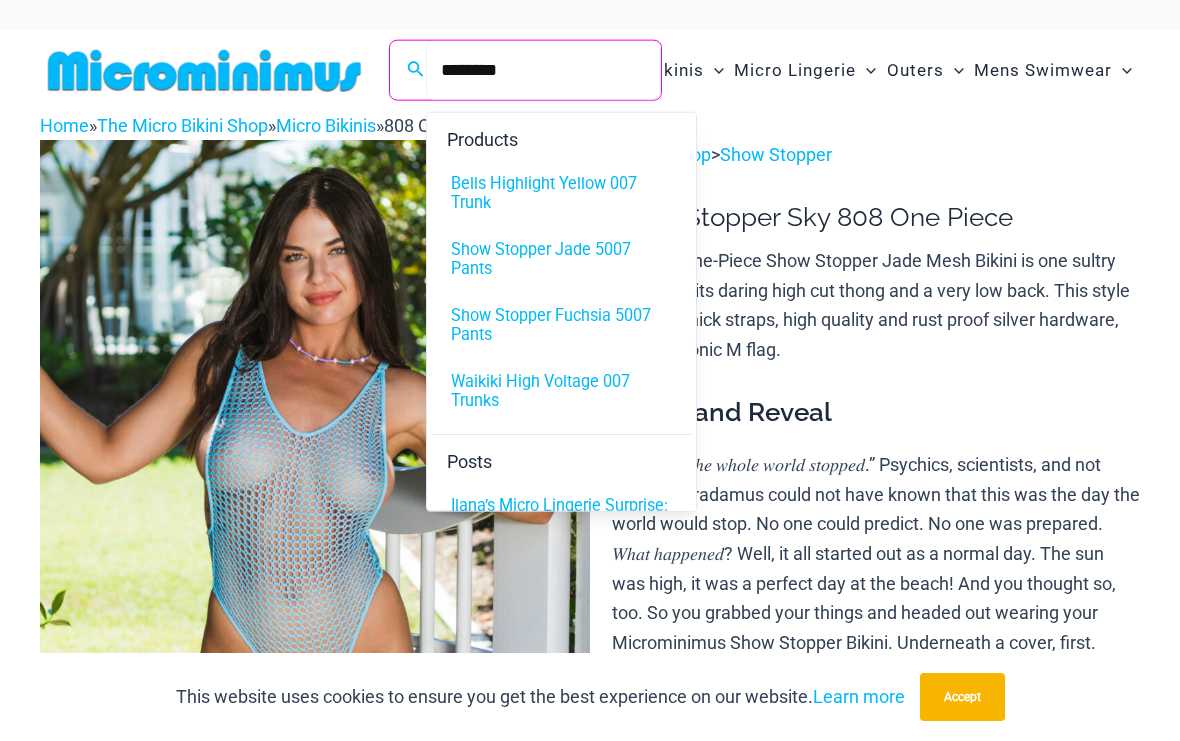 type on "********" 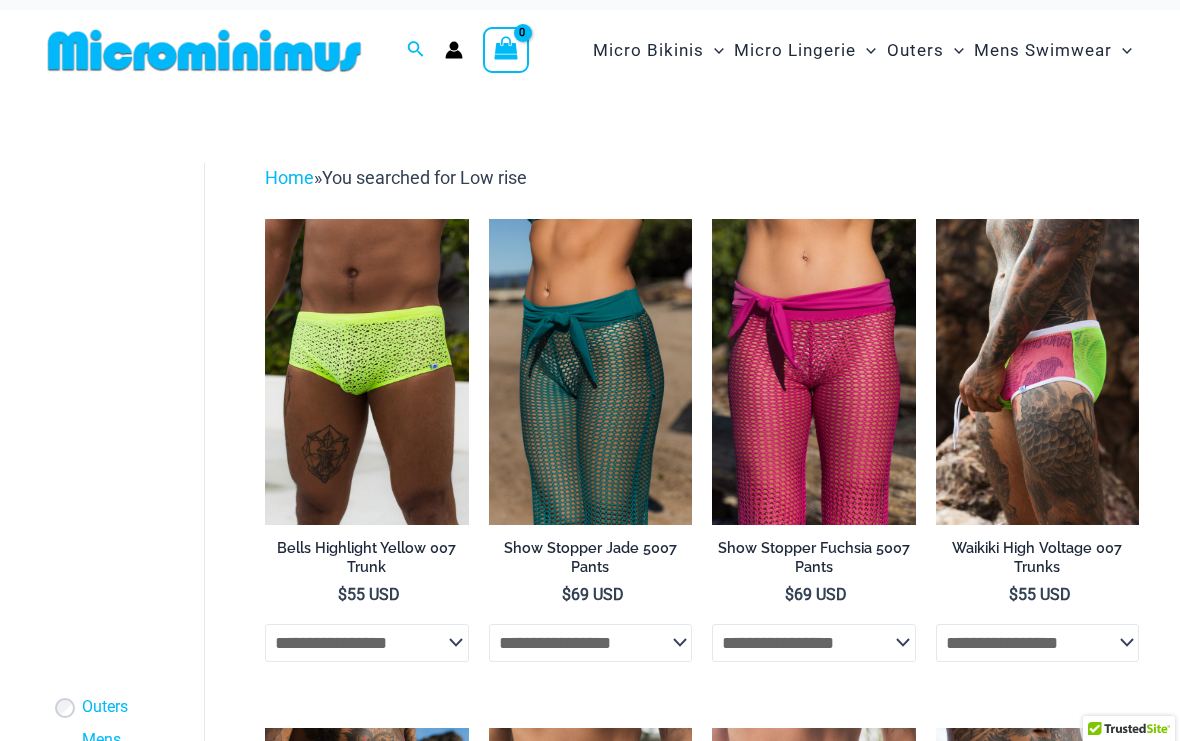 scroll, scrollTop: 20, scrollLeft: 0, axis: vertical 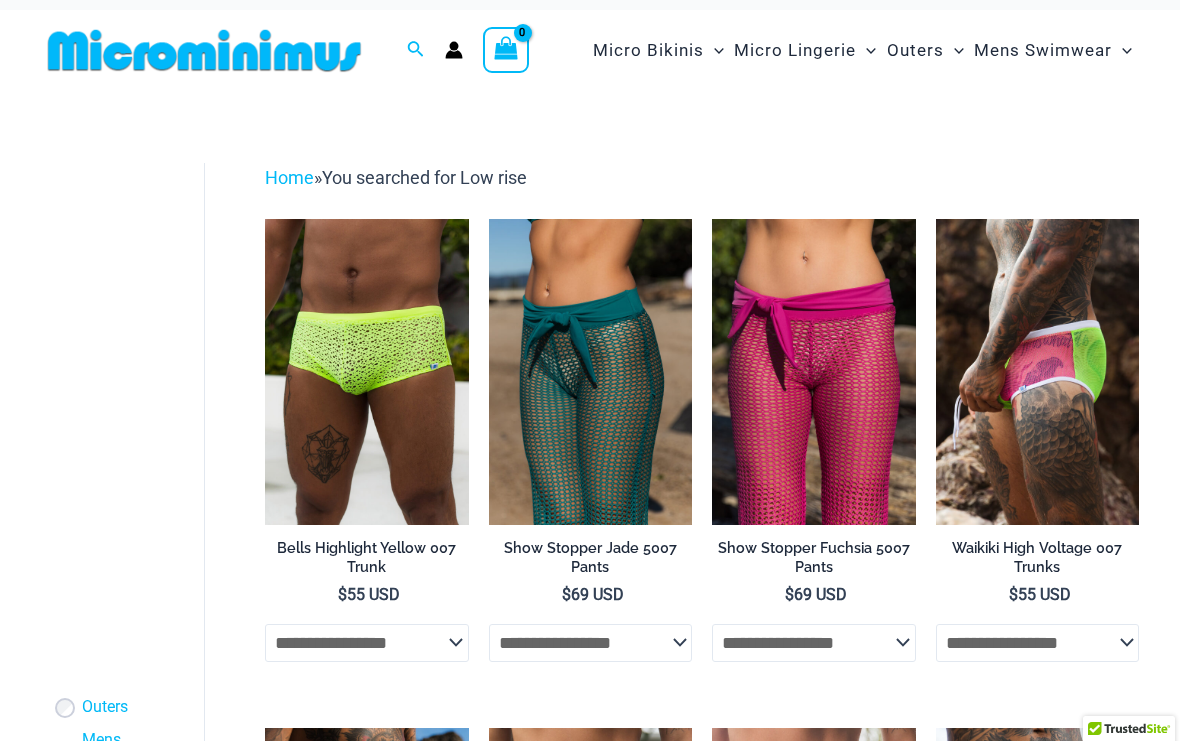 click on "**********" 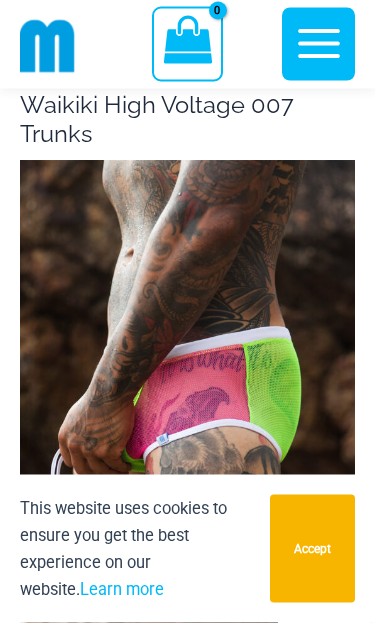 scroll, scrollTop: 0, scrollLeft: 0, axis: both 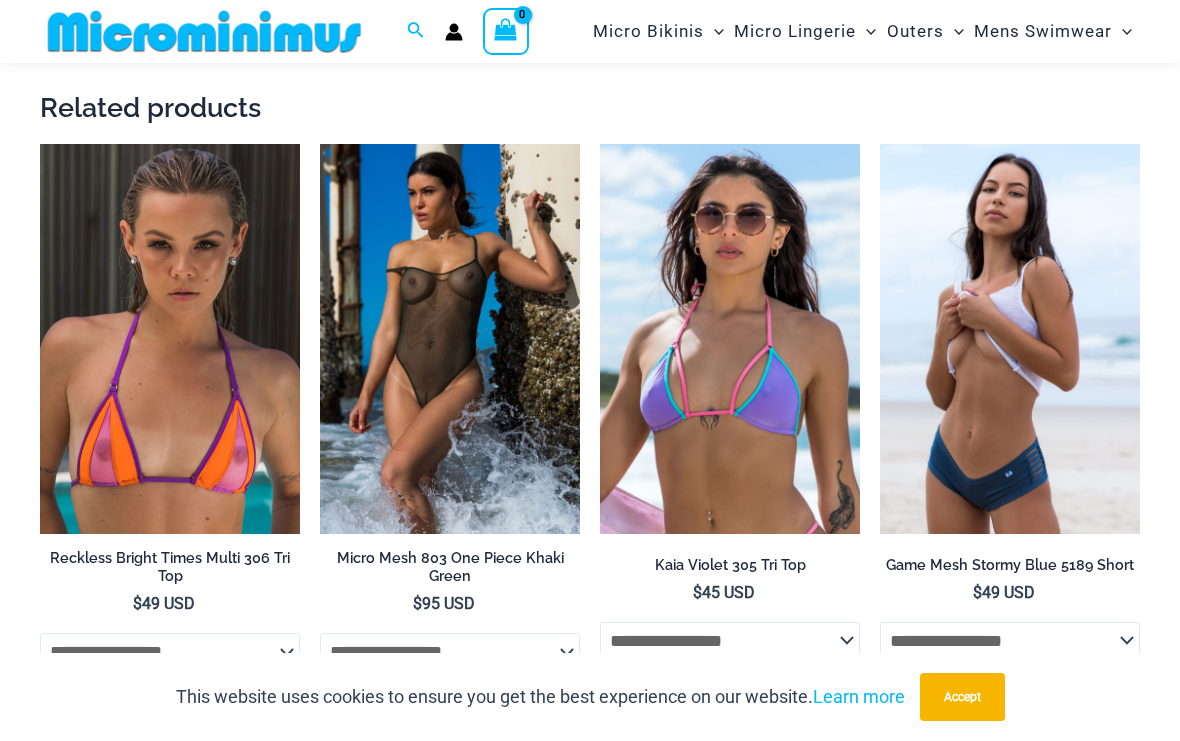 click at bounding box center [320, 144] 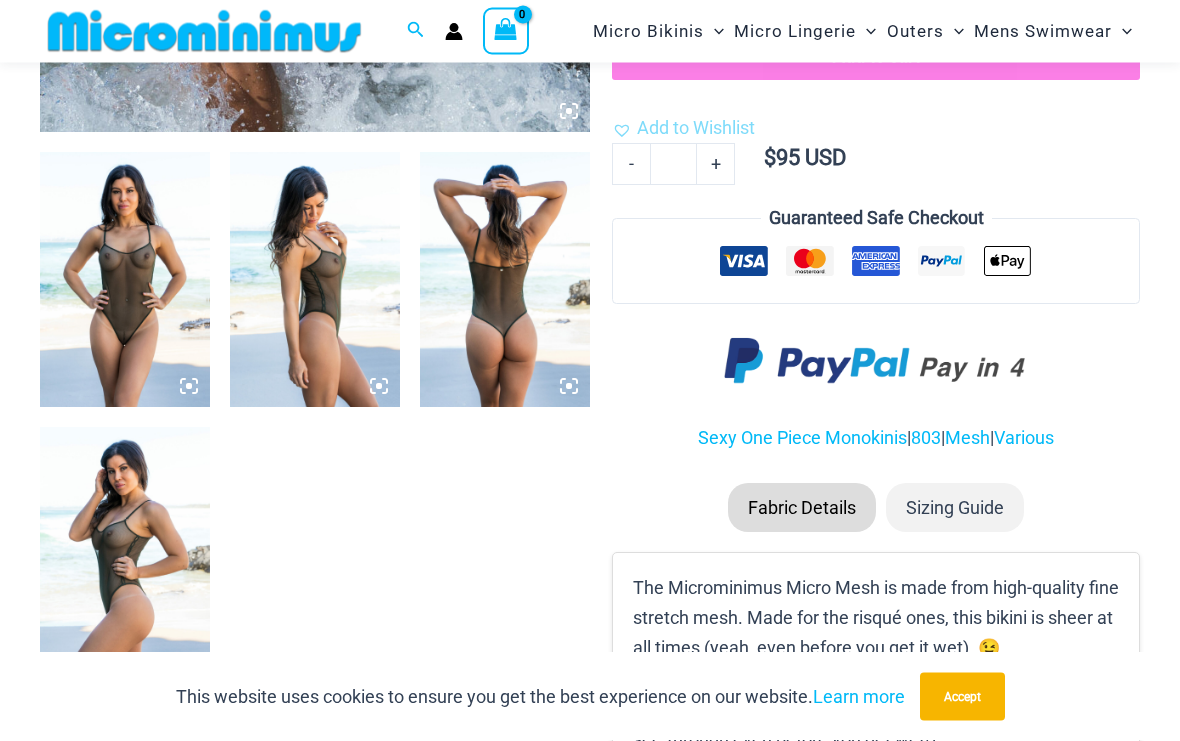 scroll, scrollTop: 815, scrollLeft: 0, axis: vertical 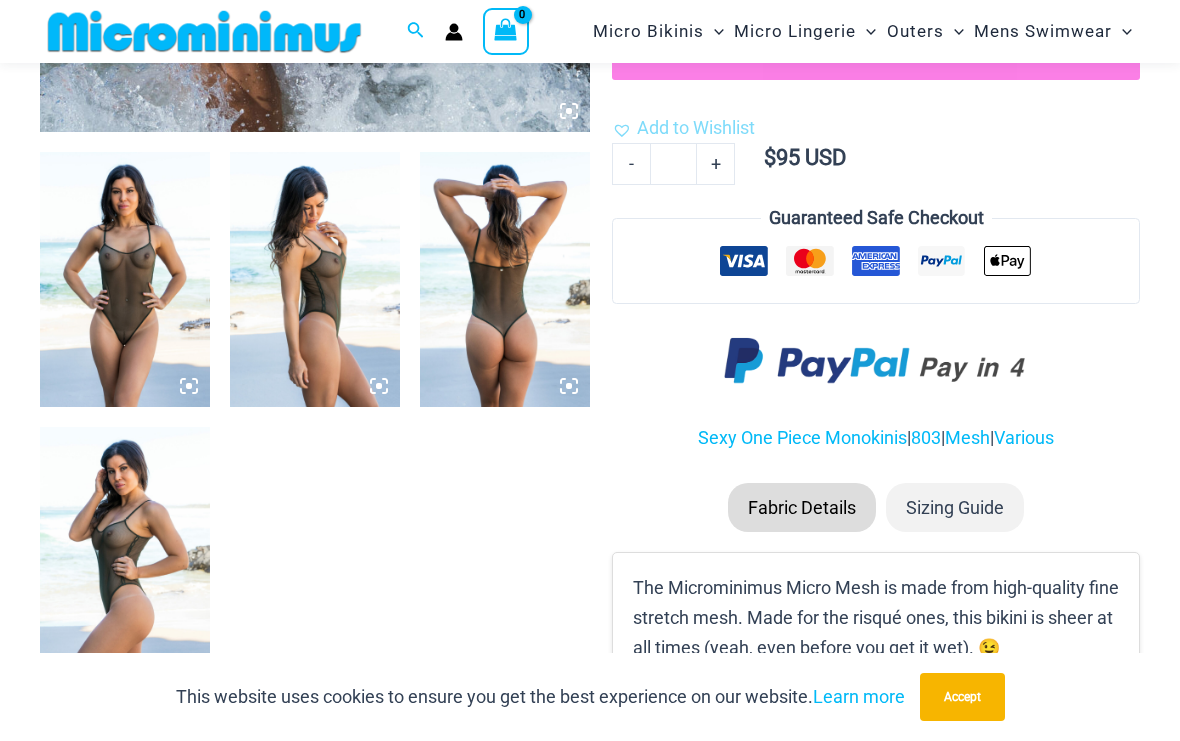 click at bounding box center [125, 279] 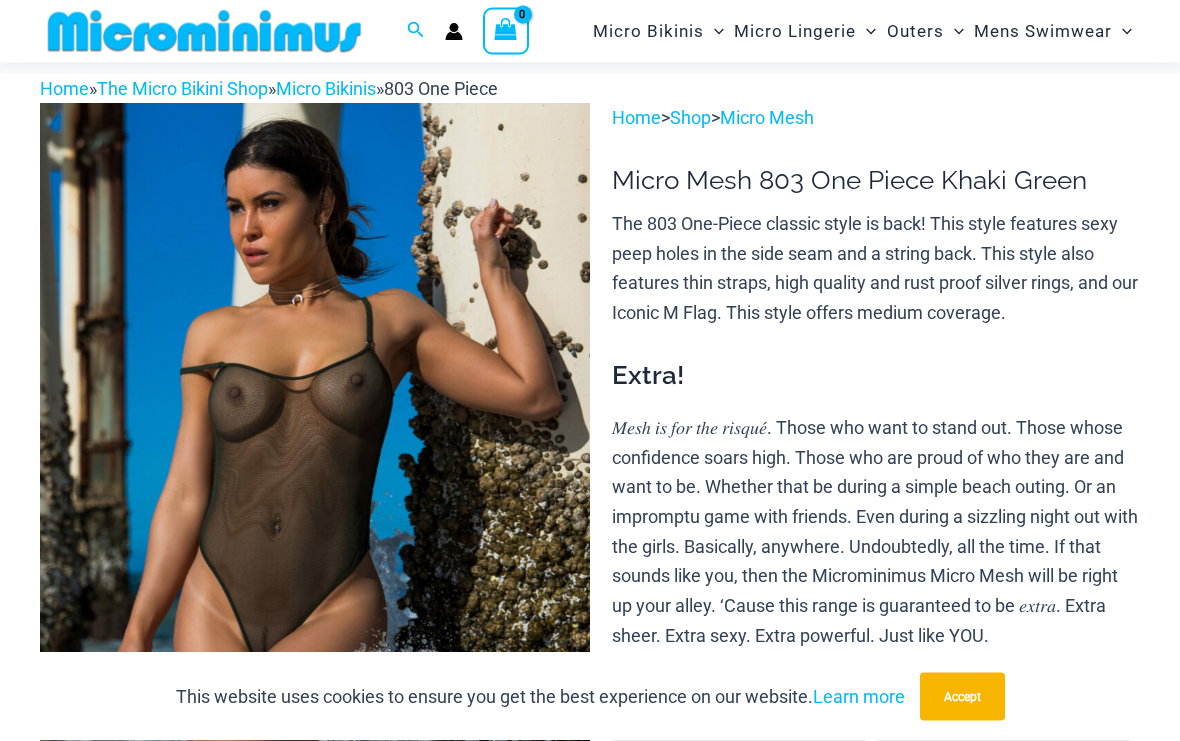 scroll, scrollTop: 0, scrollLeft: 0, axis: both 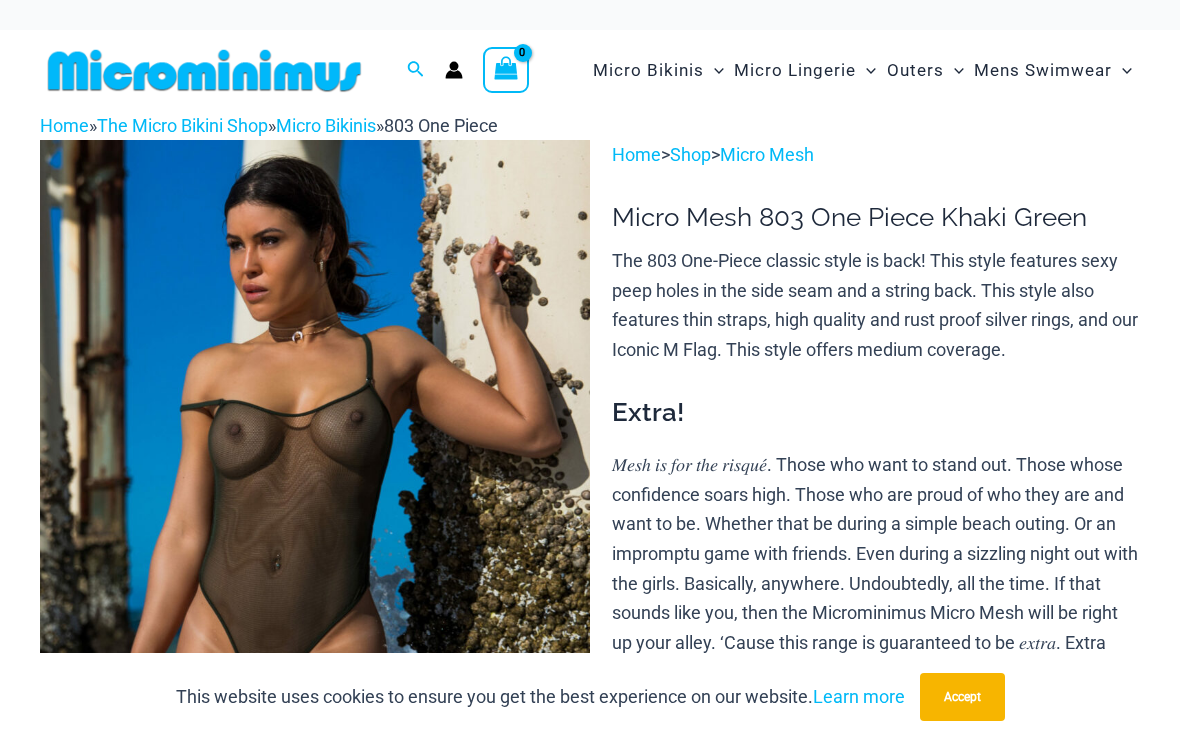 click on "Thongs" at bounding box center [-16956, 283] 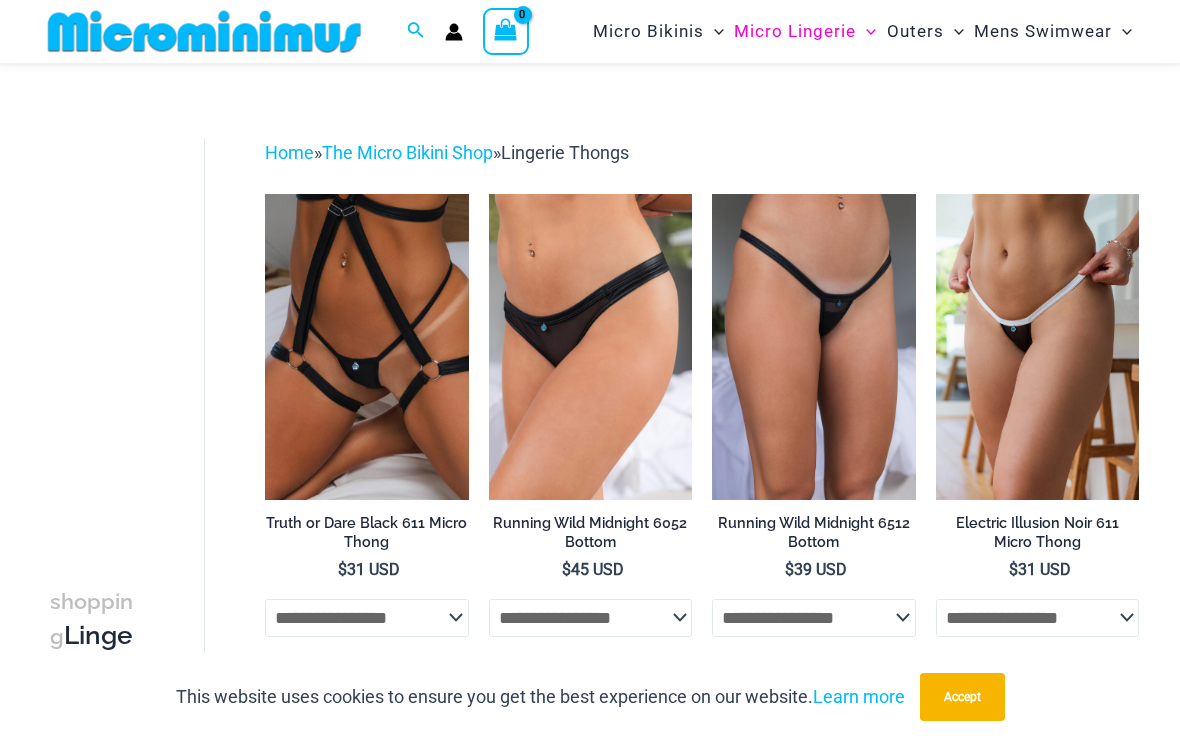 scroll, scrollTop: 0, scrollLeft: 0, axis: both 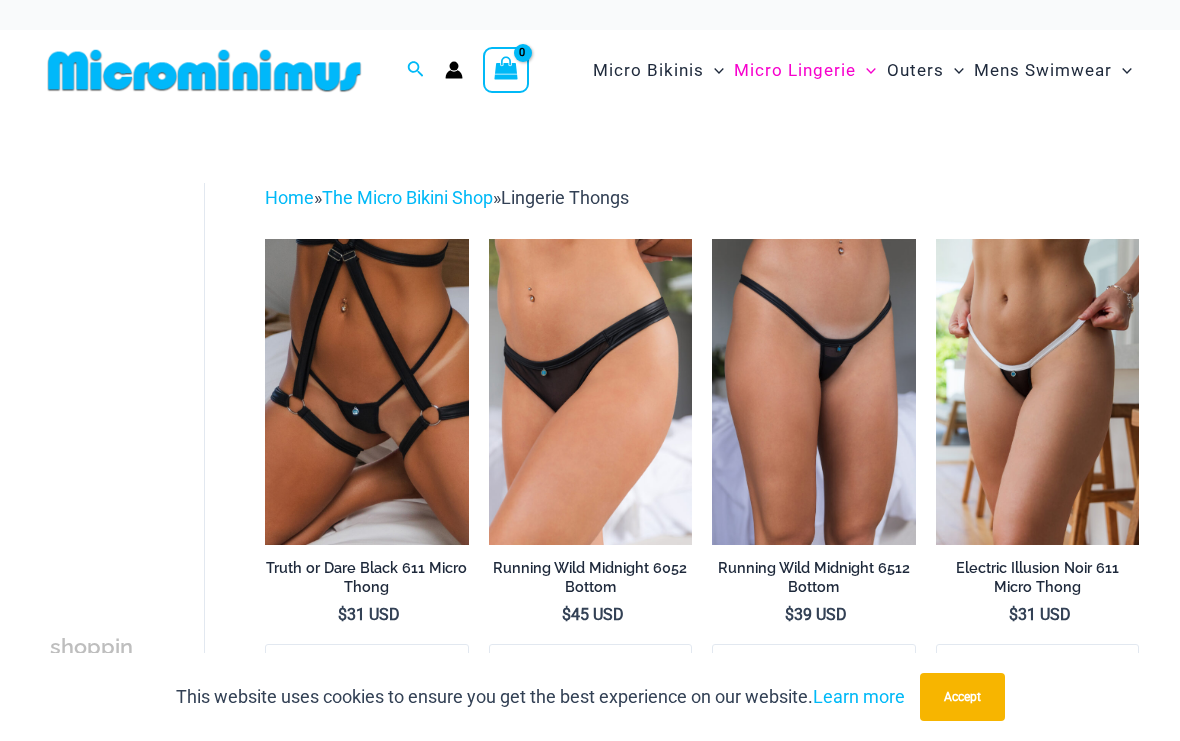 click on "Bikini Bottoms" at bounding box center (-17312, 281) 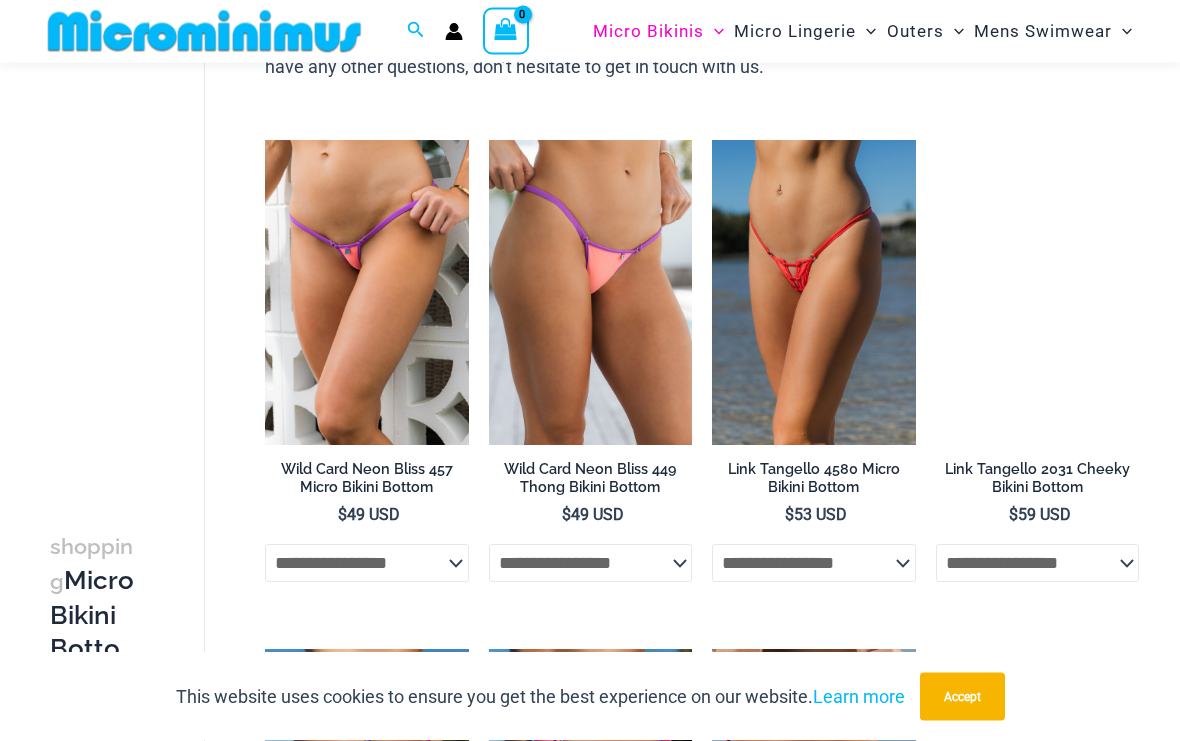 scroll, scrollTop: 1043, scrollLeft: 0, axis: vertical 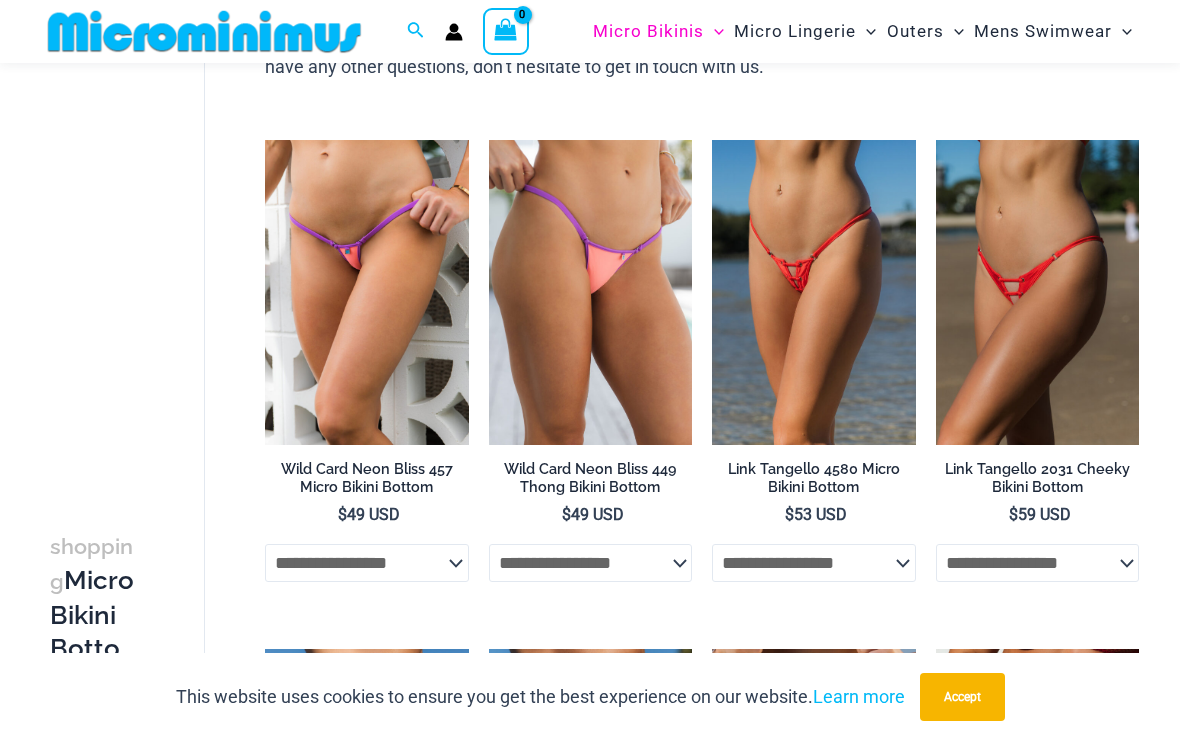 click at bounding box center [936, 140] 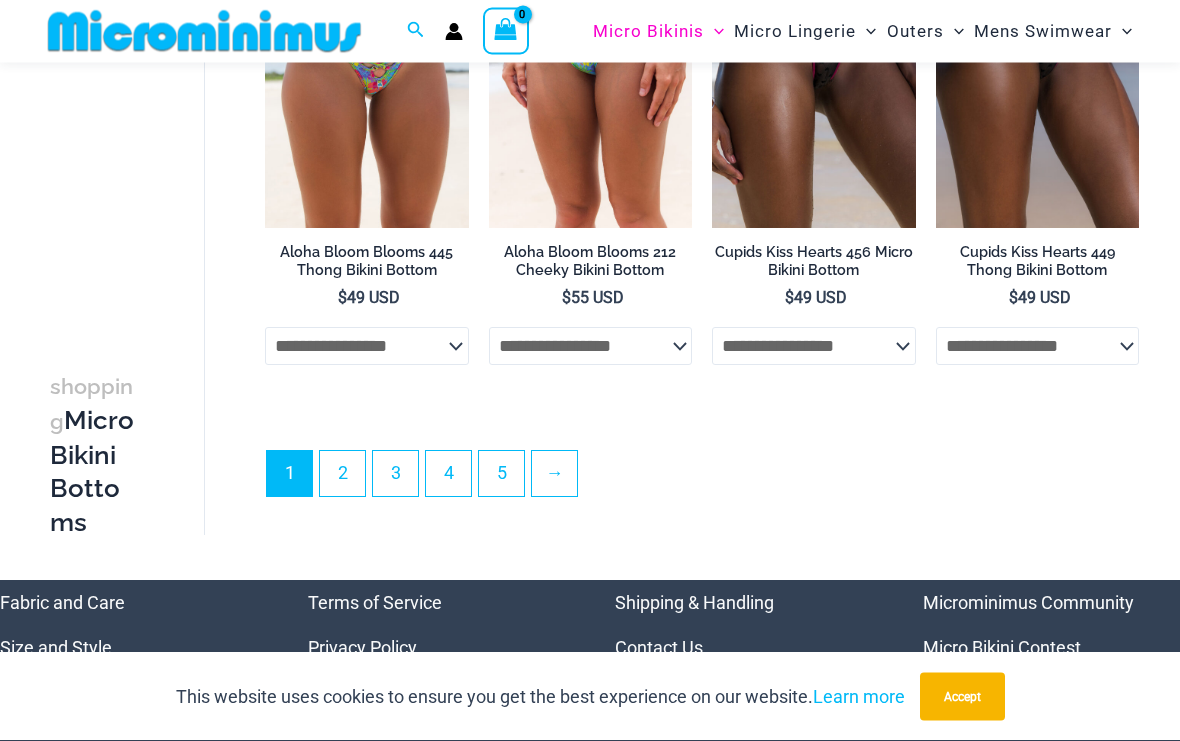 scroll, scrollTop: 4840, scrollLeft: 0, axis: vertical 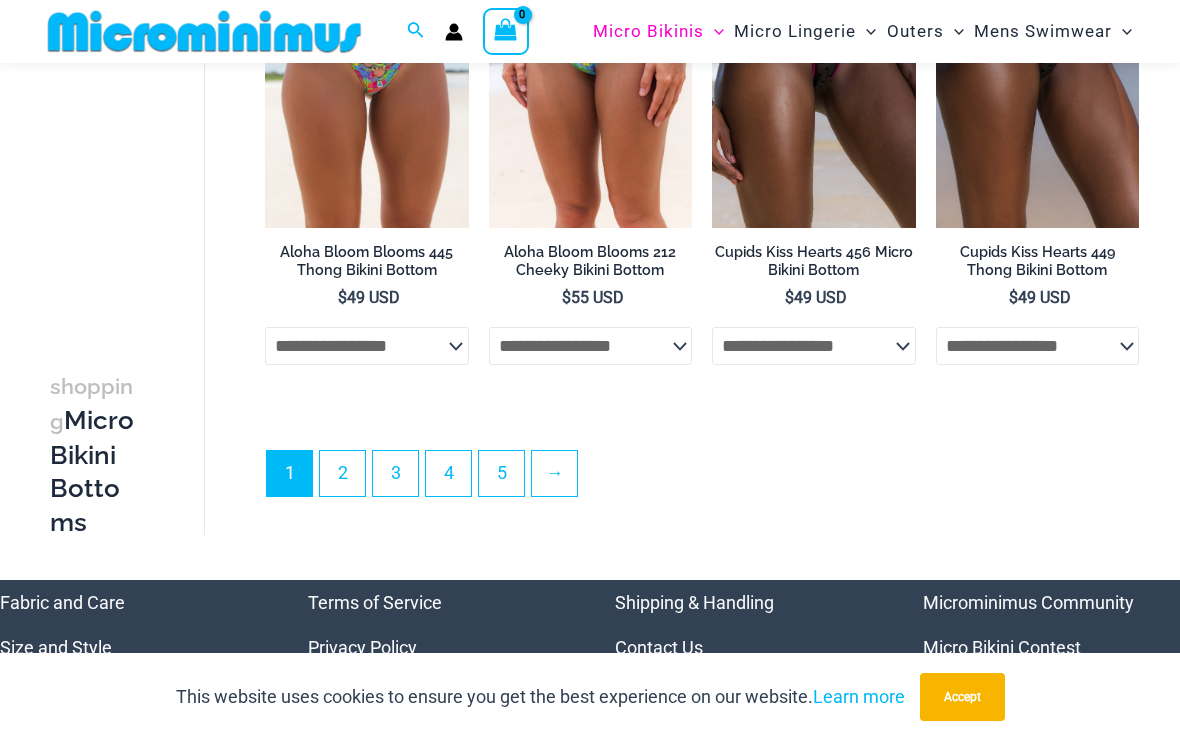 click on "2" at bounding box center (342, 473) 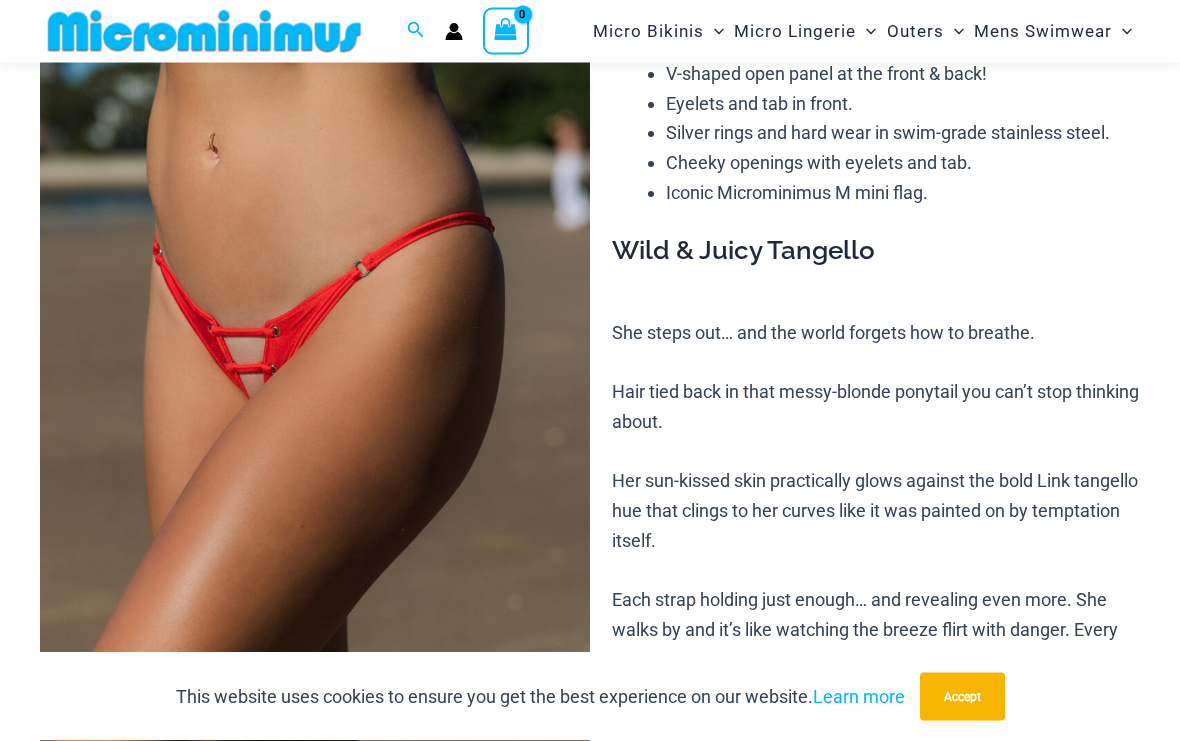 scroll, scrollTop: 0, scrollLeft: 0, axis: both 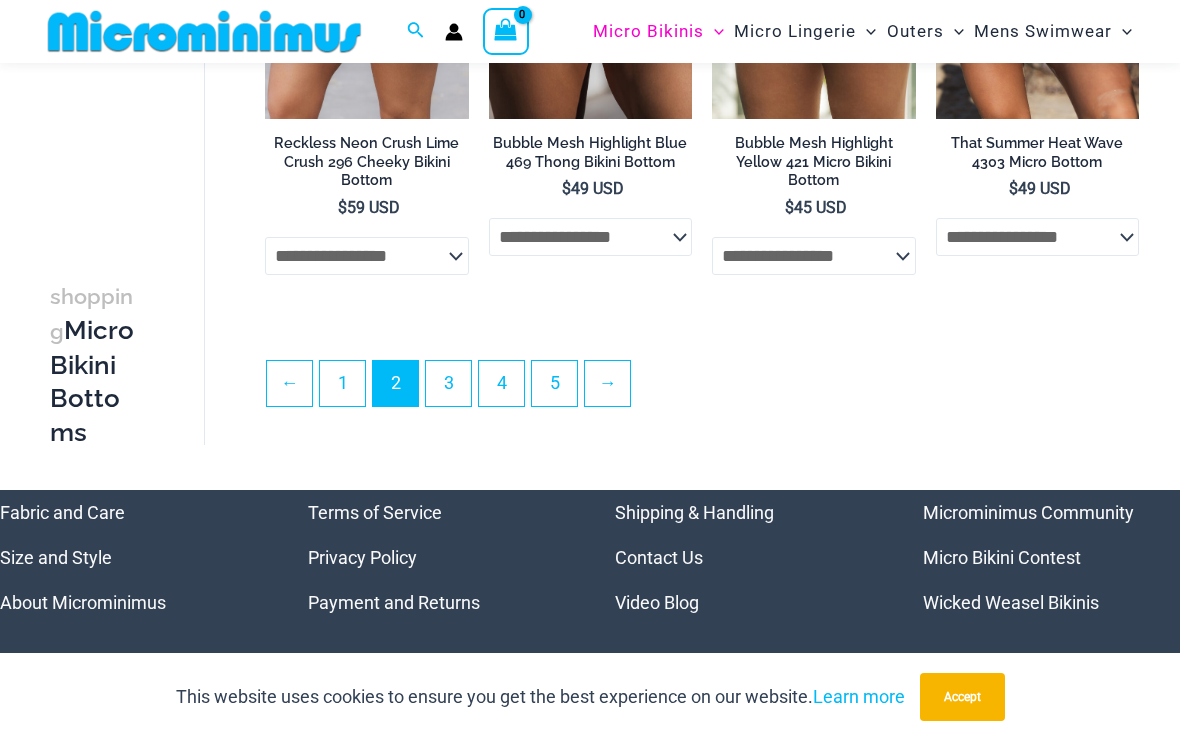 click on "5" at bounding box center (554, 383) 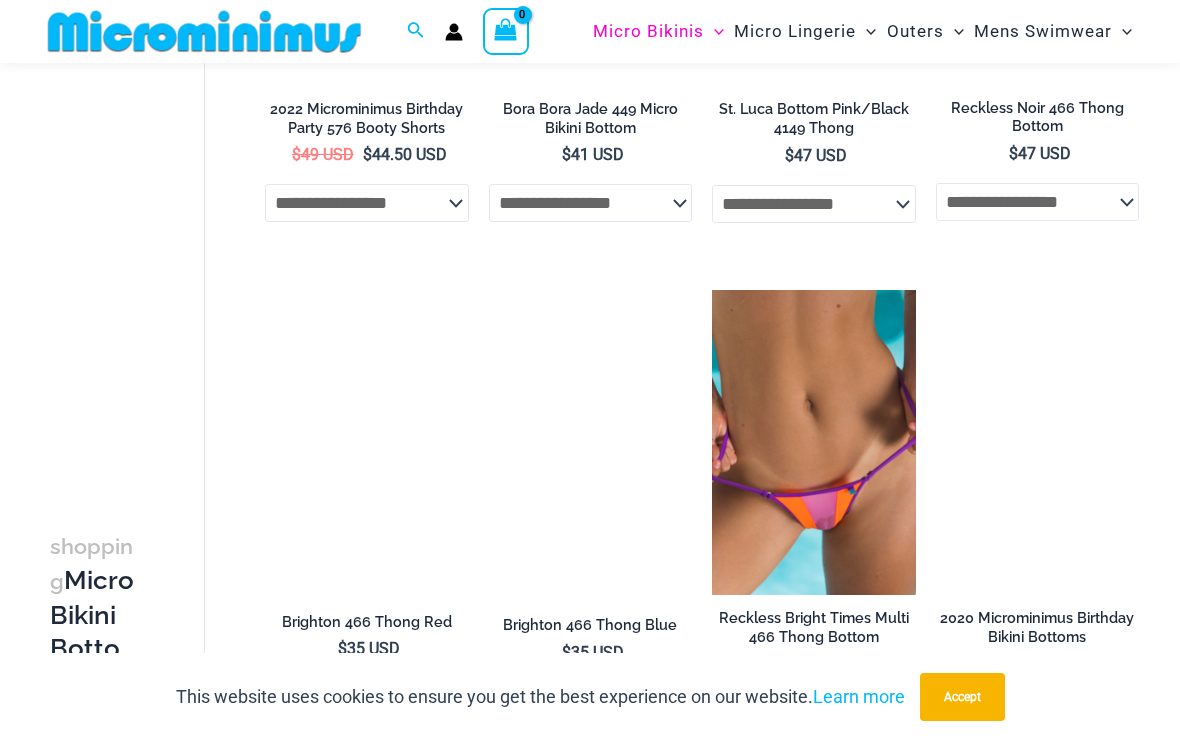 scroll, scrollTop: 1436, scrollLeft: 0, axis: vertical 